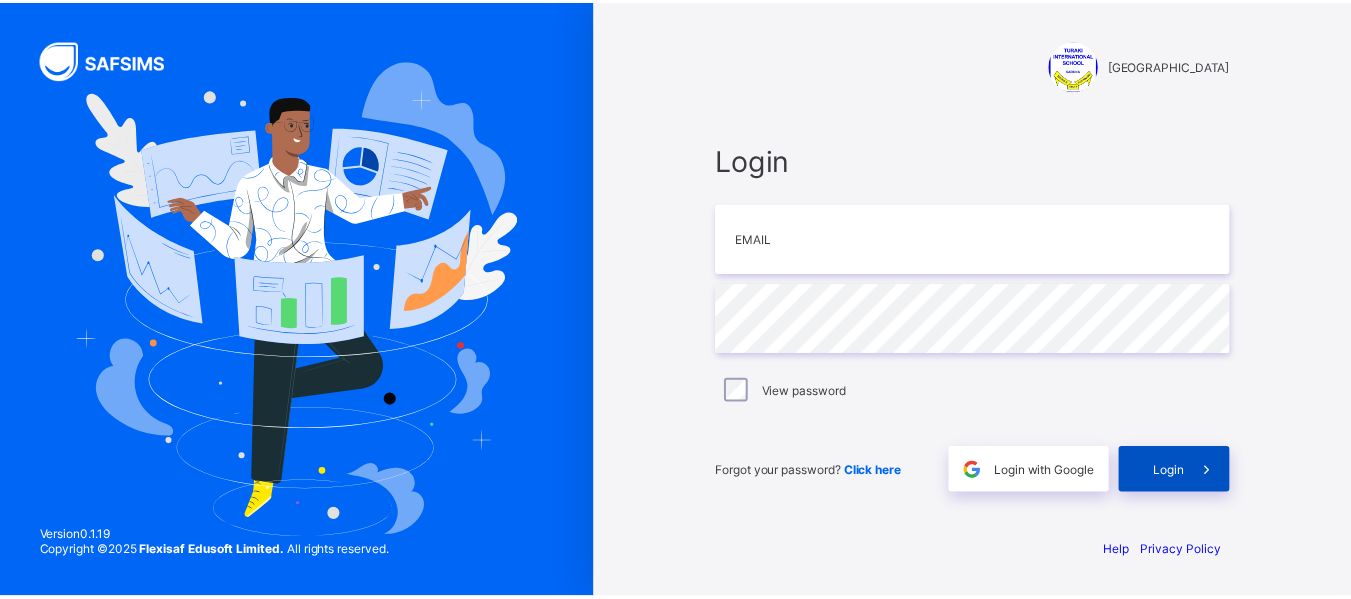 scroll, scrollTop: 0, scrollLeft: 0, axis: both 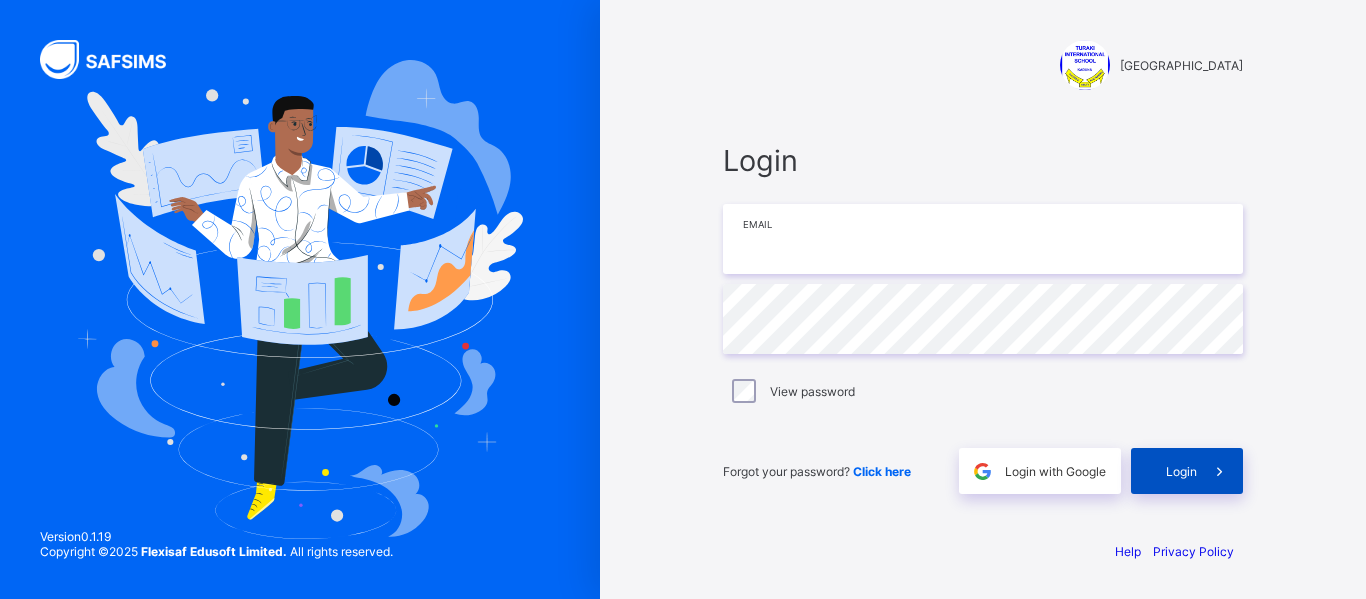 type on "**********" 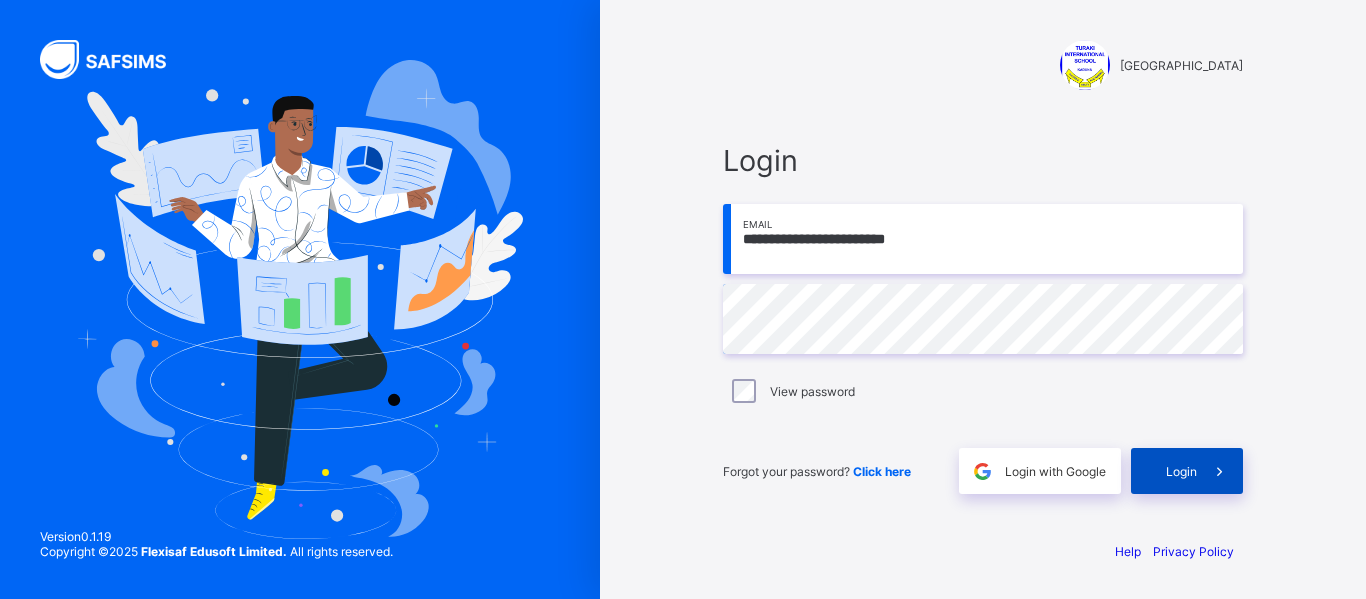 click on "Login" at bounding box center (1181, 471) 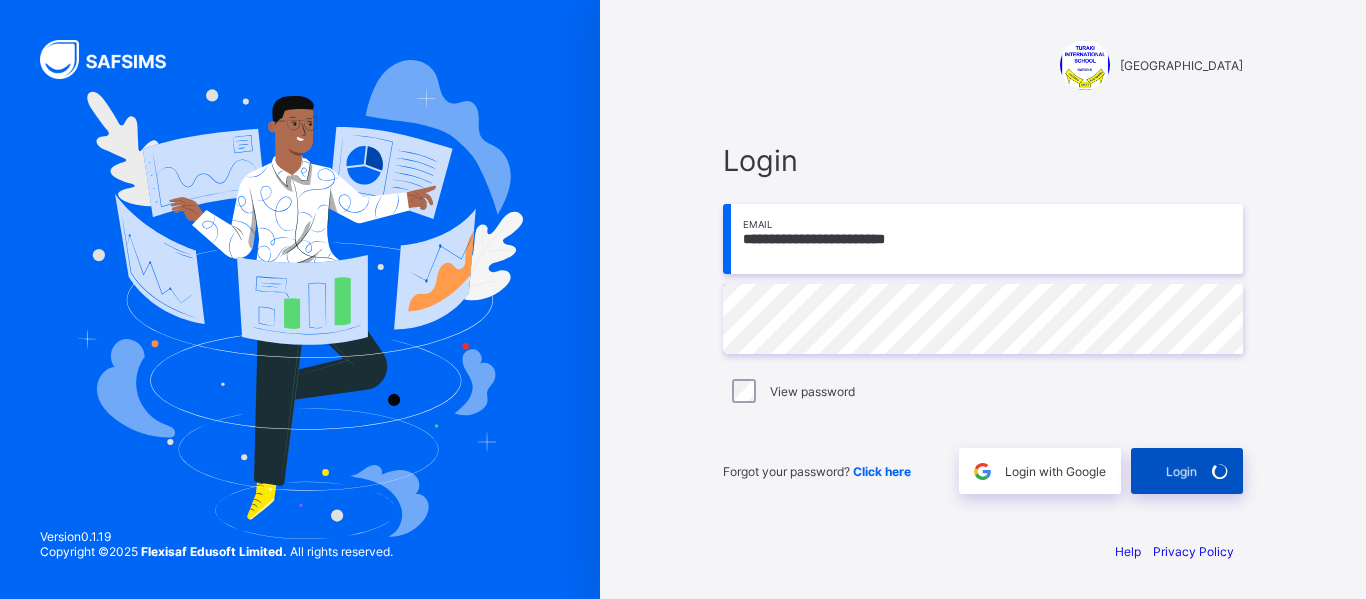 click on "Login" at bounding box center (1187, 471) 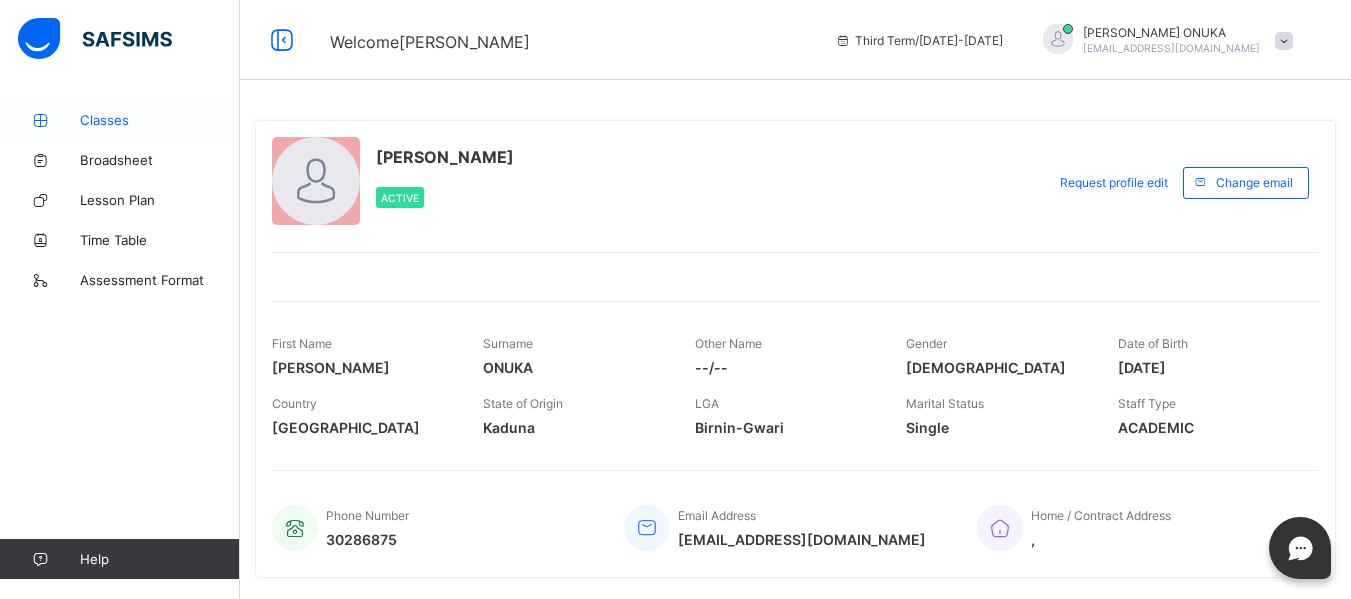 click on "Classes" at bounding box center [160, 120] 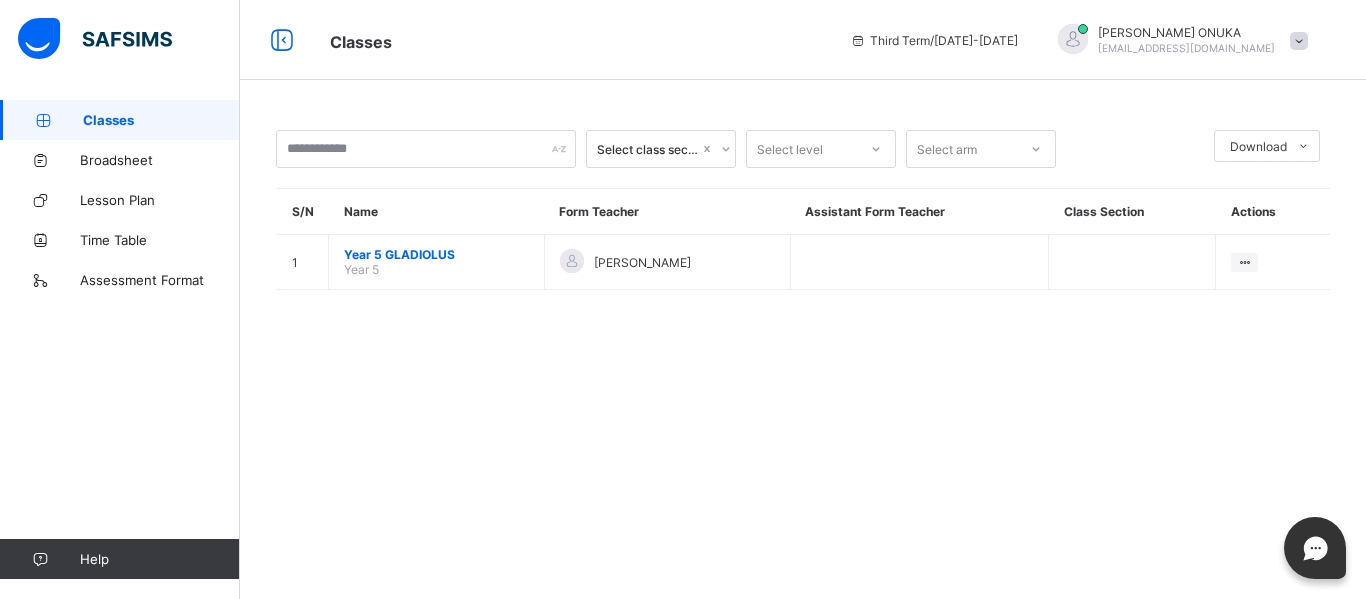 click on "Select class section Select level Select arm Download Pdf Report Excel Report S/N Name Form Teacher Assistant Form Teacher Class Section Actions 1 Year 5   GLADIOLUS   Year 5 [PERSON_NAME]  View Class × Form Teacher Select Form Teacher [PERSON_NAME]  Select Assistant Form Teacher Cancel Save [GEOGRAPHIC_DATA] [STREET_ADDRESS]. , Phone:   List of Classes [DATE] 11:11:17 am Total no. of classes:  24 Term:  Third Term Session:  [DATE]-[DATE] S/N Class name Class Arms Form Teacher Supervisor Subject Teachers 1 Y 1 Year 1 ALLAMANDA [PERSON_NAME]  No supervisor No class teachers 2 Y 1 Year 1 ANEMONE [PERSON_NAME]  No supervisor No class teachers 3 Y 1 Year 1 ASTER Bola Adewale  No supervisor No class teachers 4 Year 2 Year 2 BLUE BELLS [PERSON_NAME]  No supervisor No class teachers 5 Year 2 Year 2 BRIDAL VEIL [PERSON_NAME]  No supervisor No class teachers 6 Year 2 Year 2 BRUNNERA [PERSON_NAME]  No supervisor No class teachers 7 Year 3 Year 3 CALLA [PERSON_NAME]  8 Year 3 9" at bounding box center [803, 299] 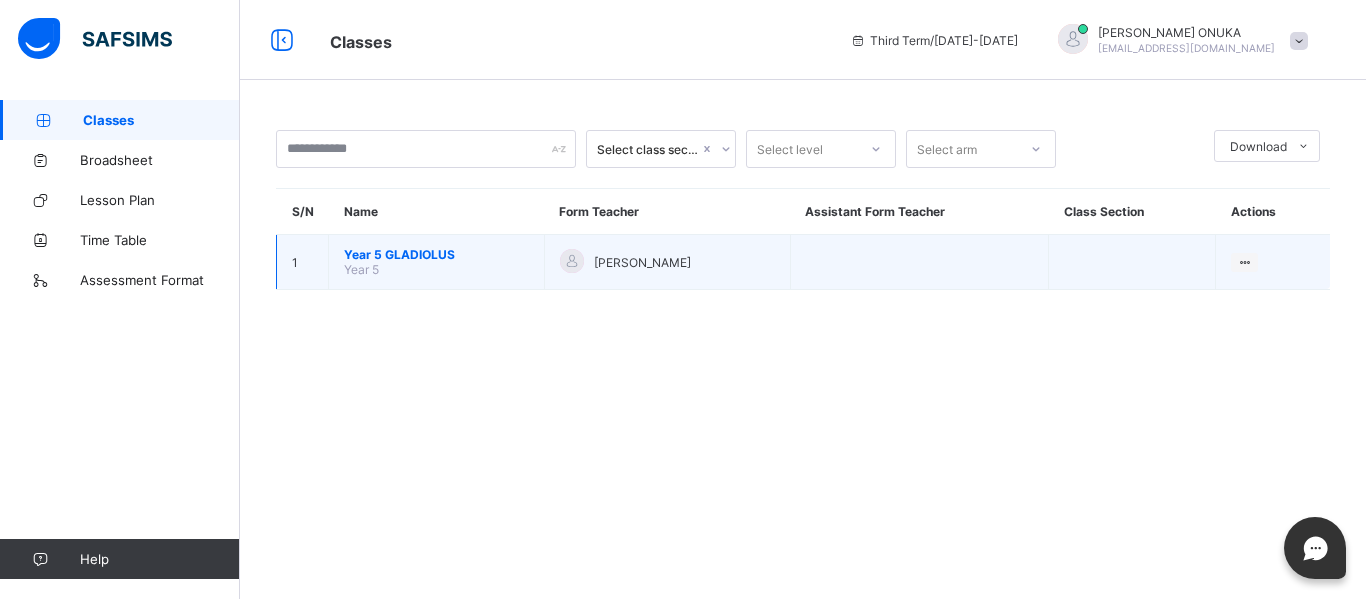 click on "Year 5   GLADIOLUS" at bounding box center [436, 254] 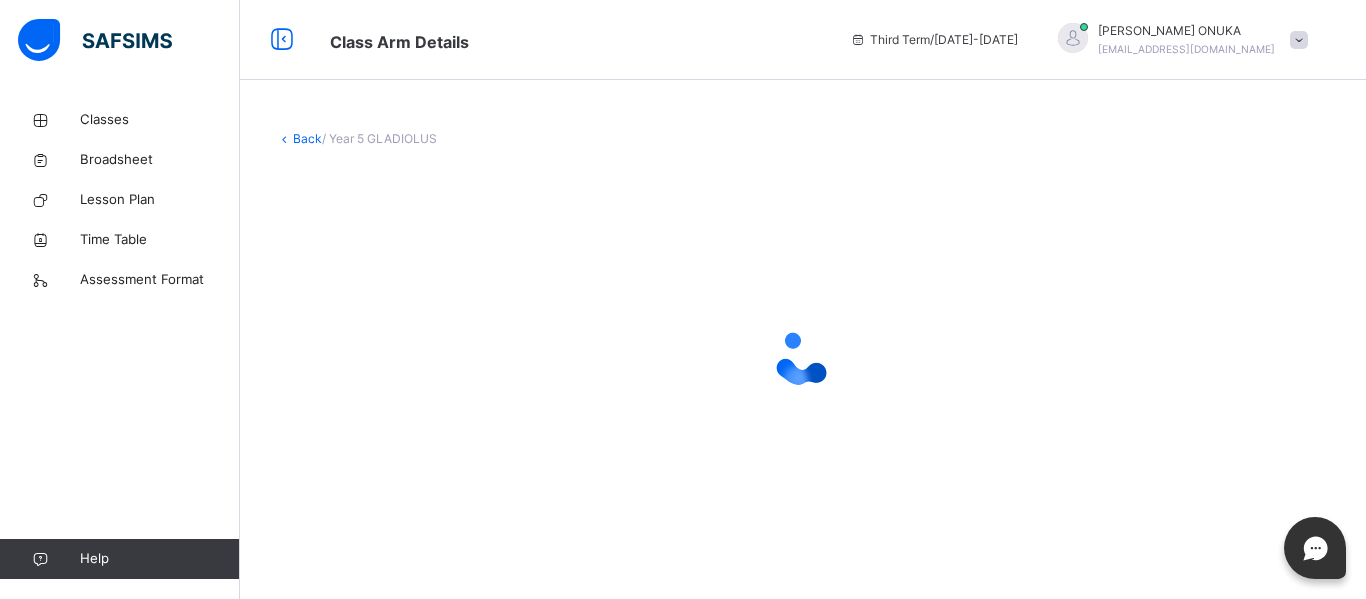 click 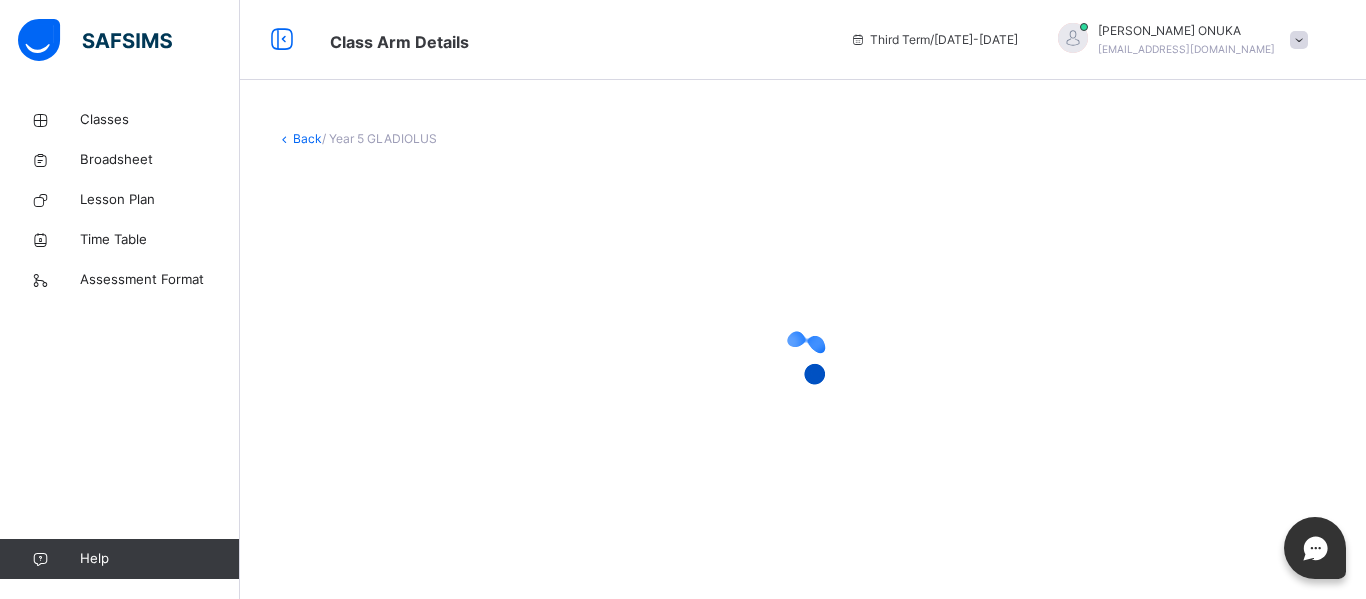 click 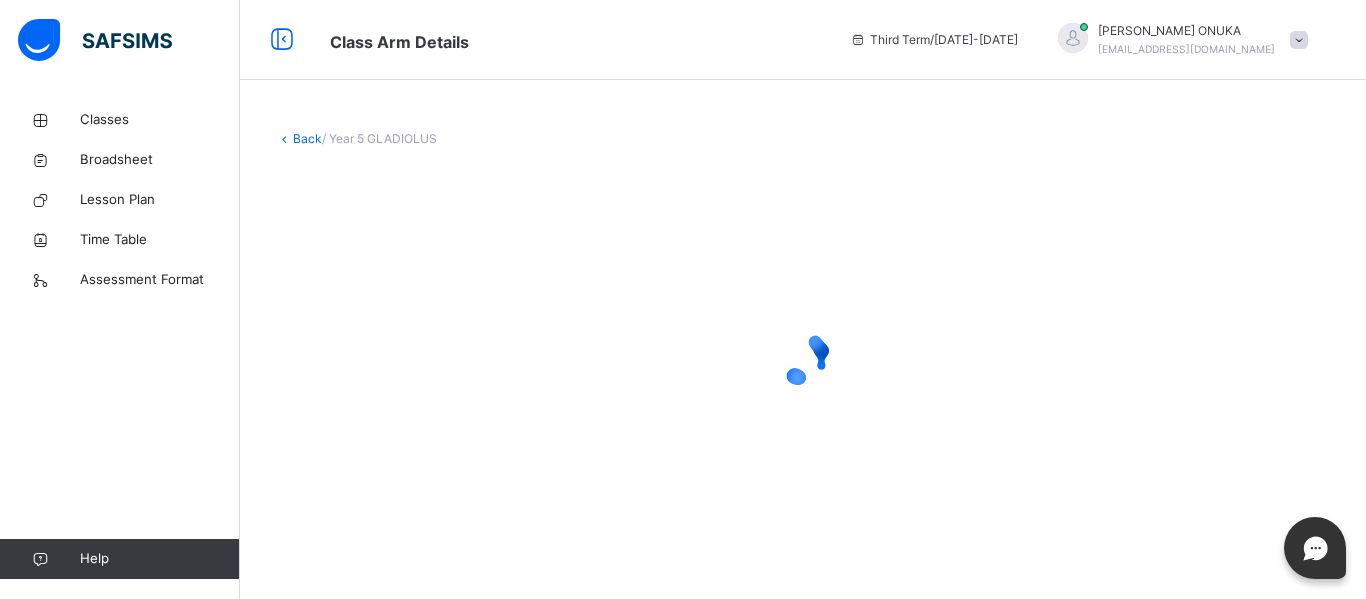 click 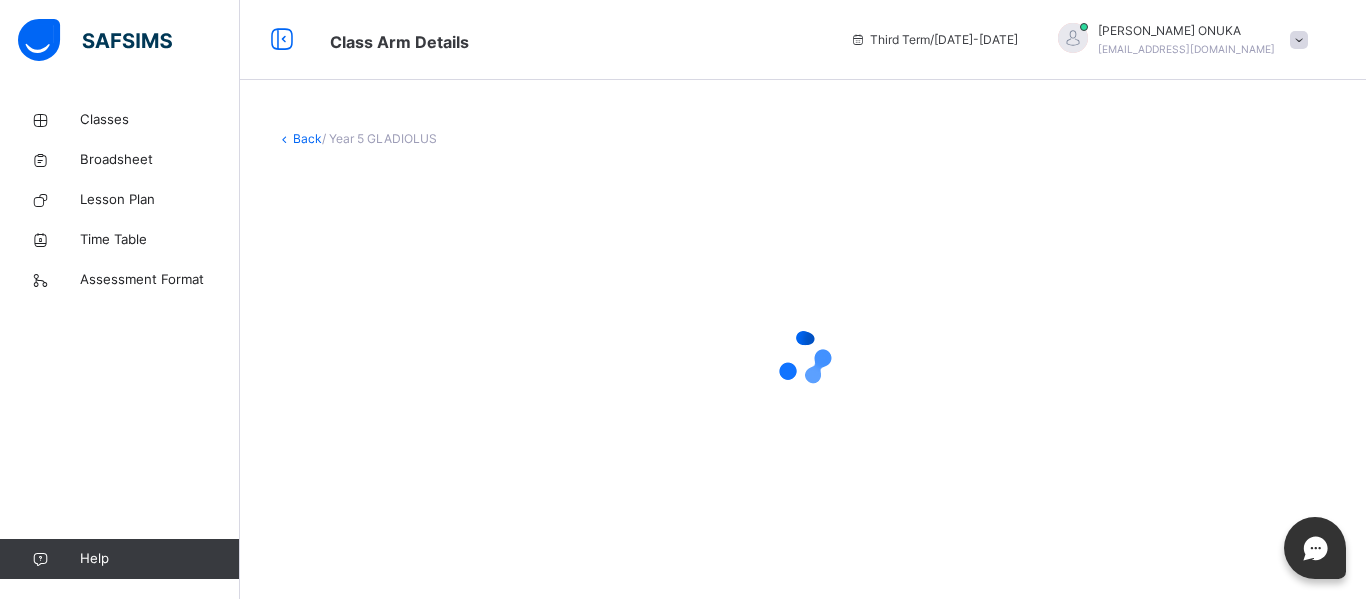 click 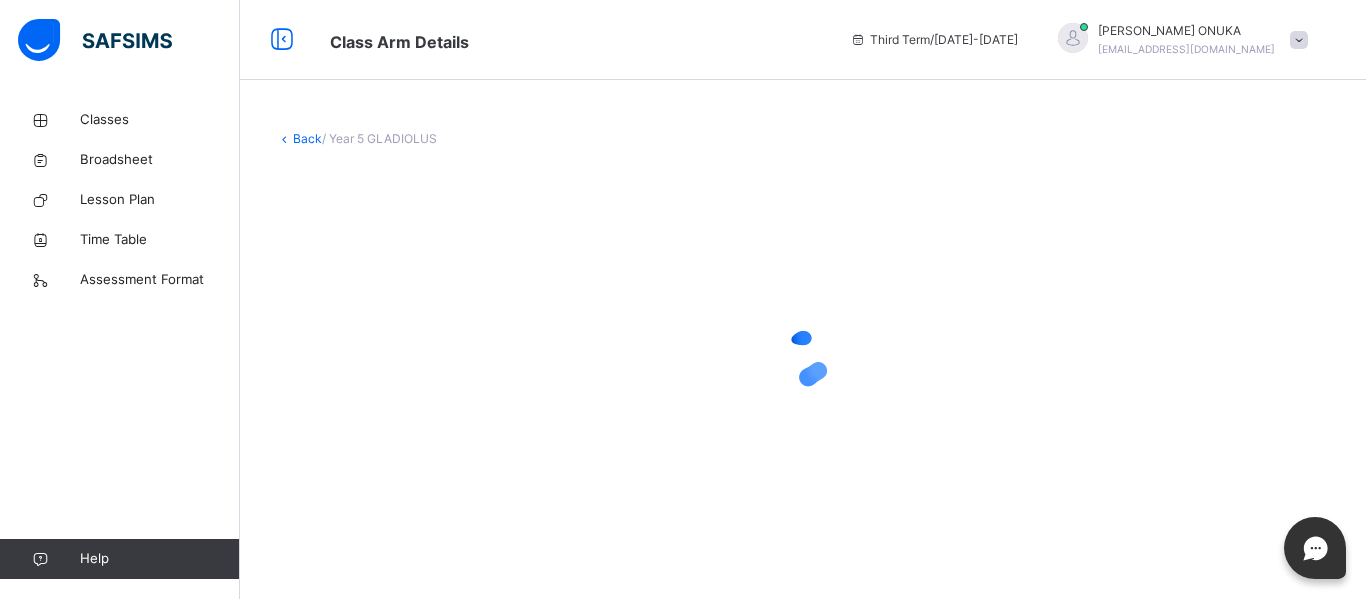 click 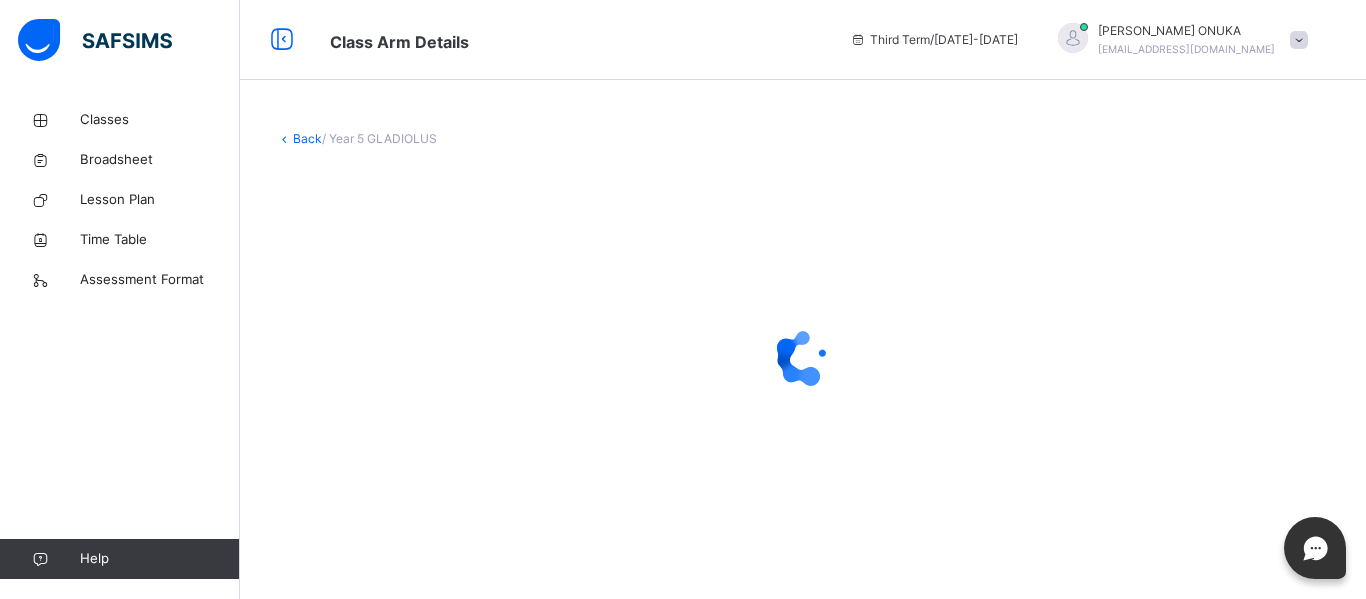 click 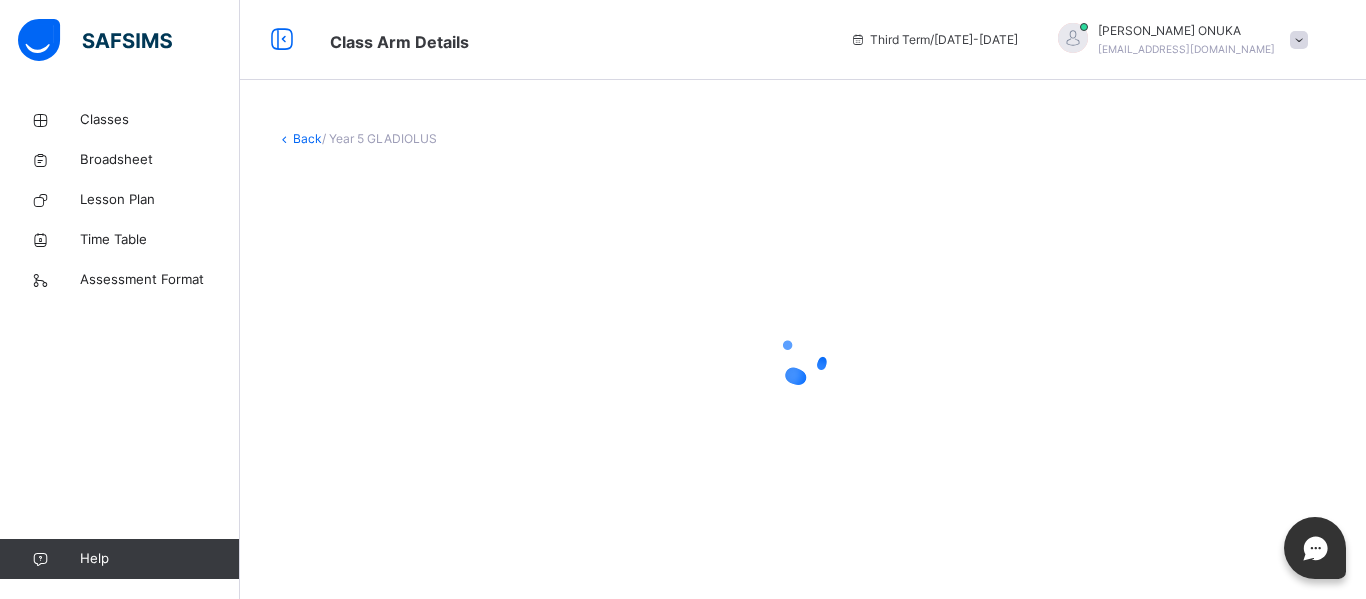 click 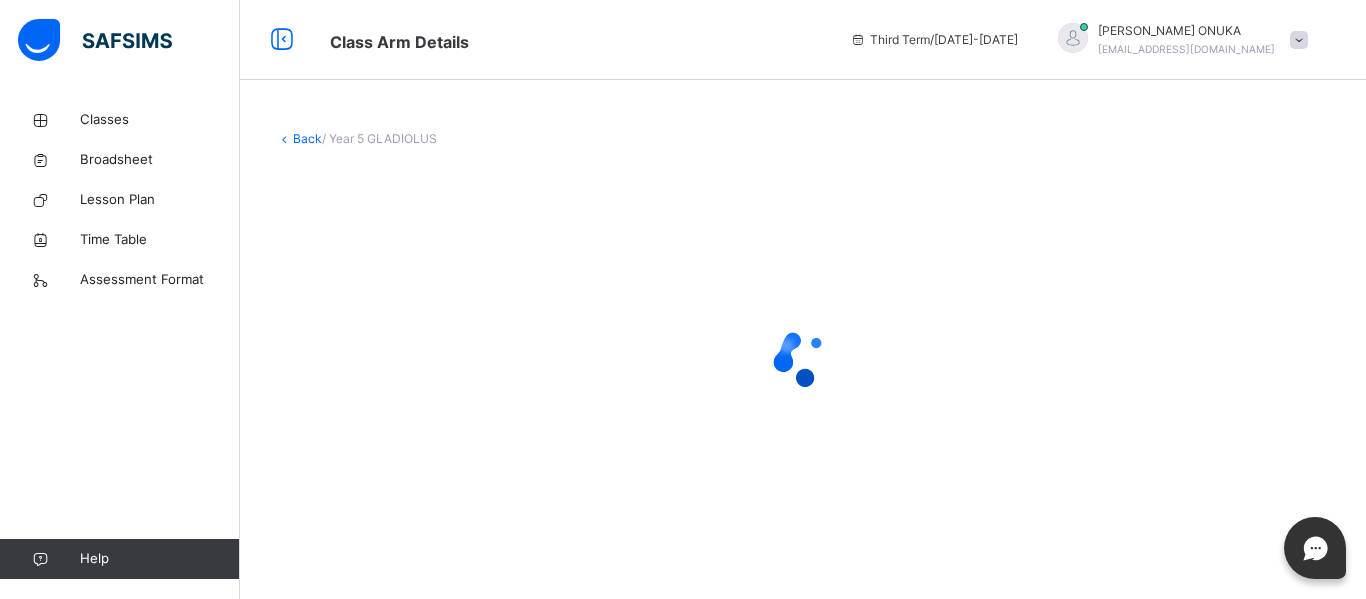 click 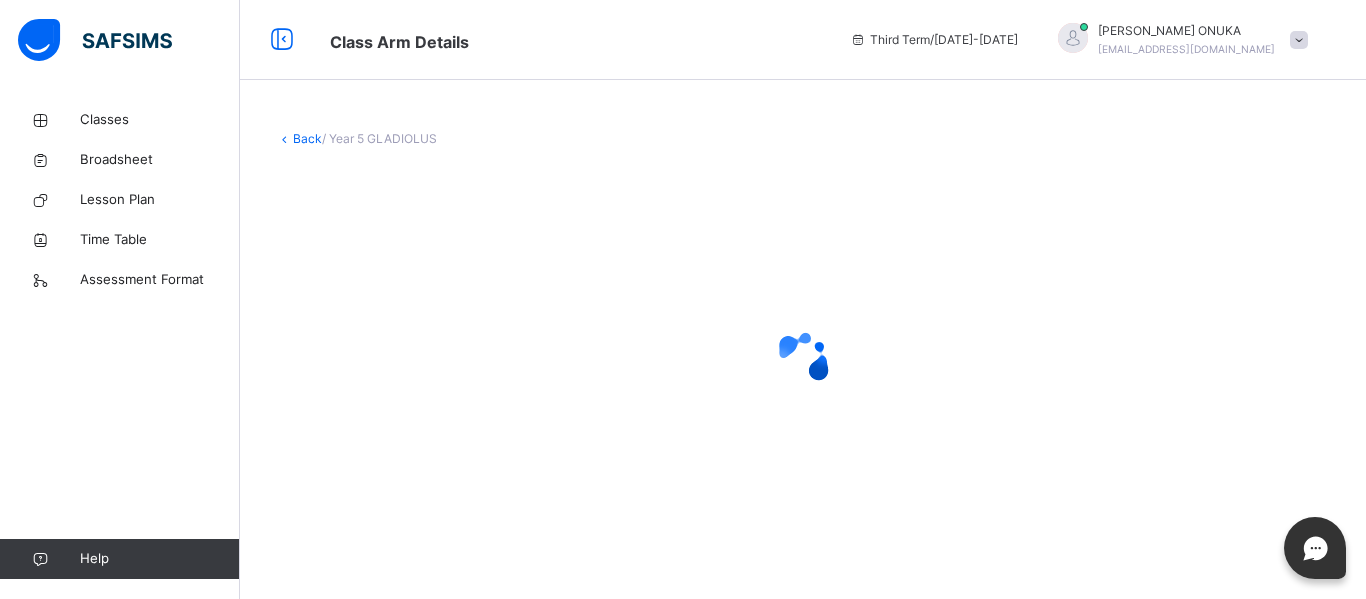click 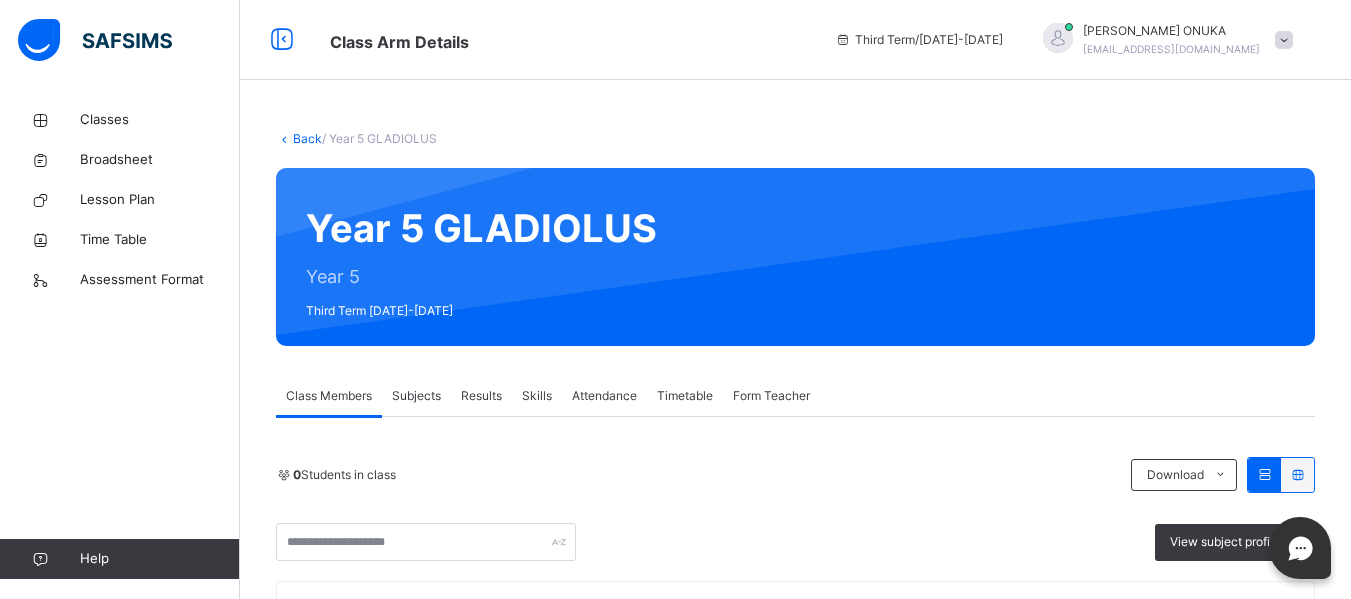 click on "0  Students in class" at bounding box center (698, 475) 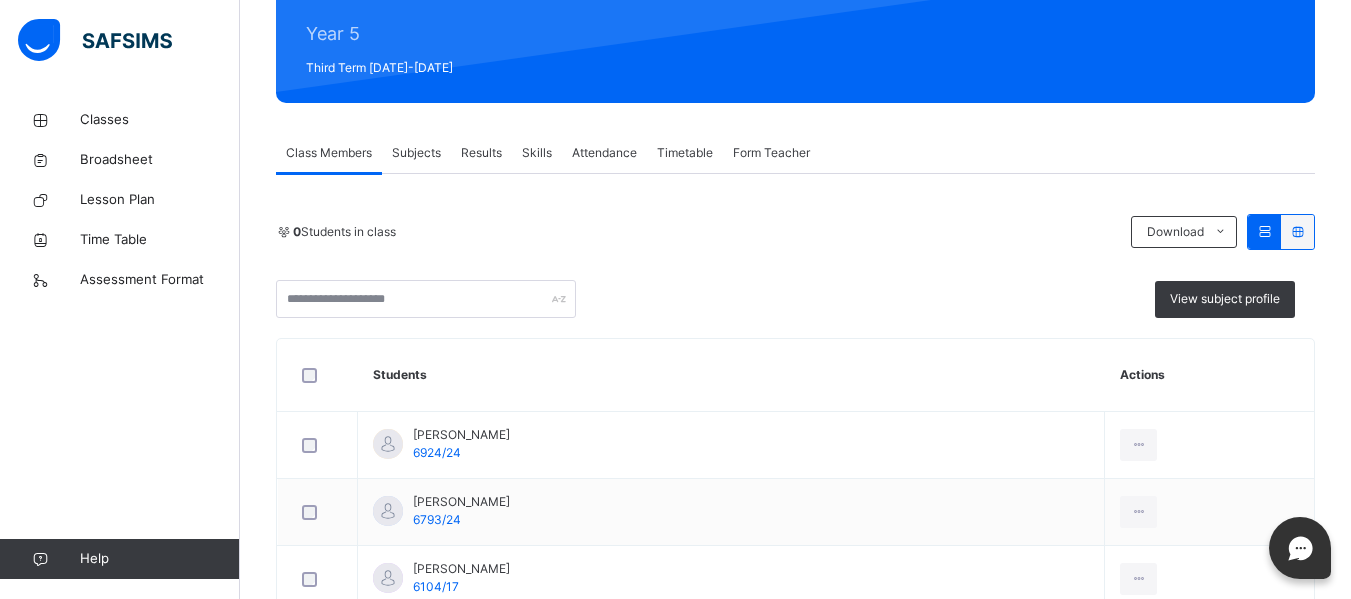 scroll, scrollTop: 240, scrollLeft: 0, axis: vertical 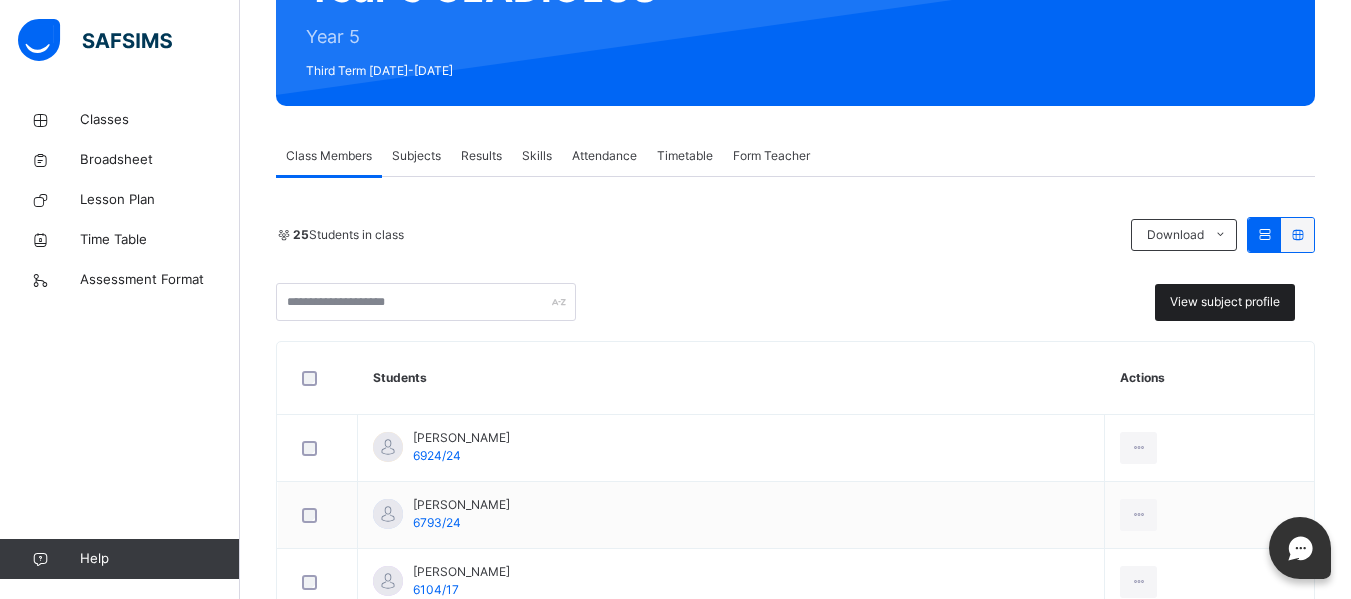 click on "View subject profile" at bounding box center [1225, 302] 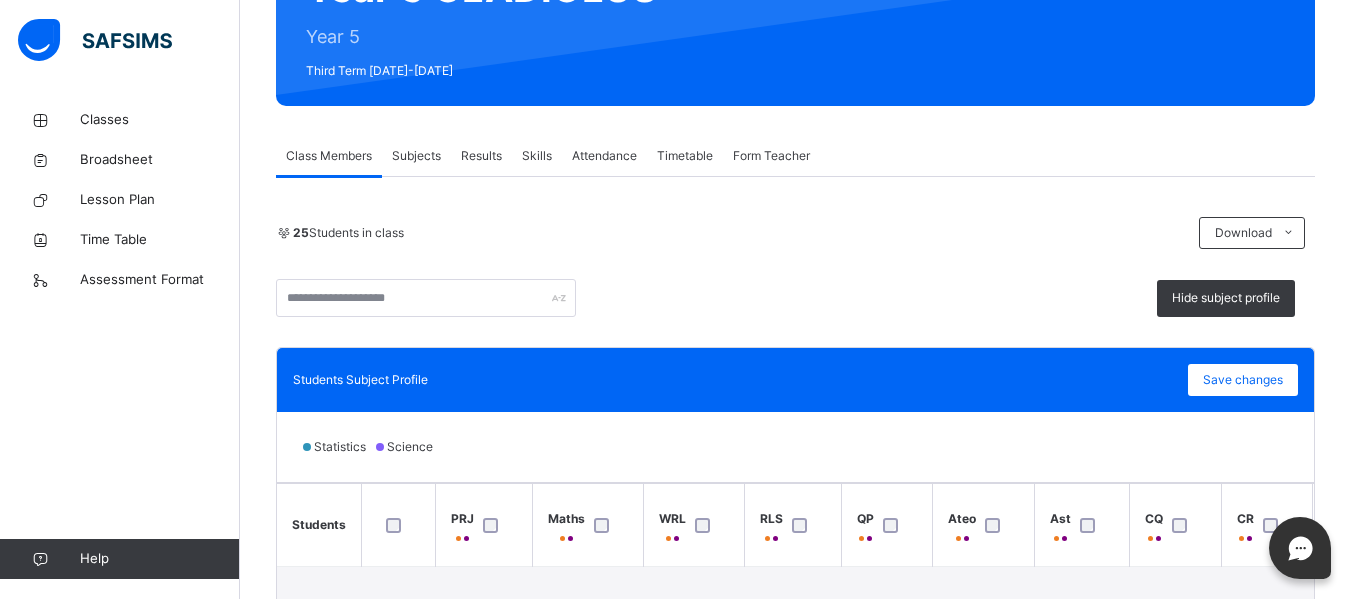 click on "25  Students in class Download Pdf Report Excel Report Hide subject profile" at bounding box center (795, 267) 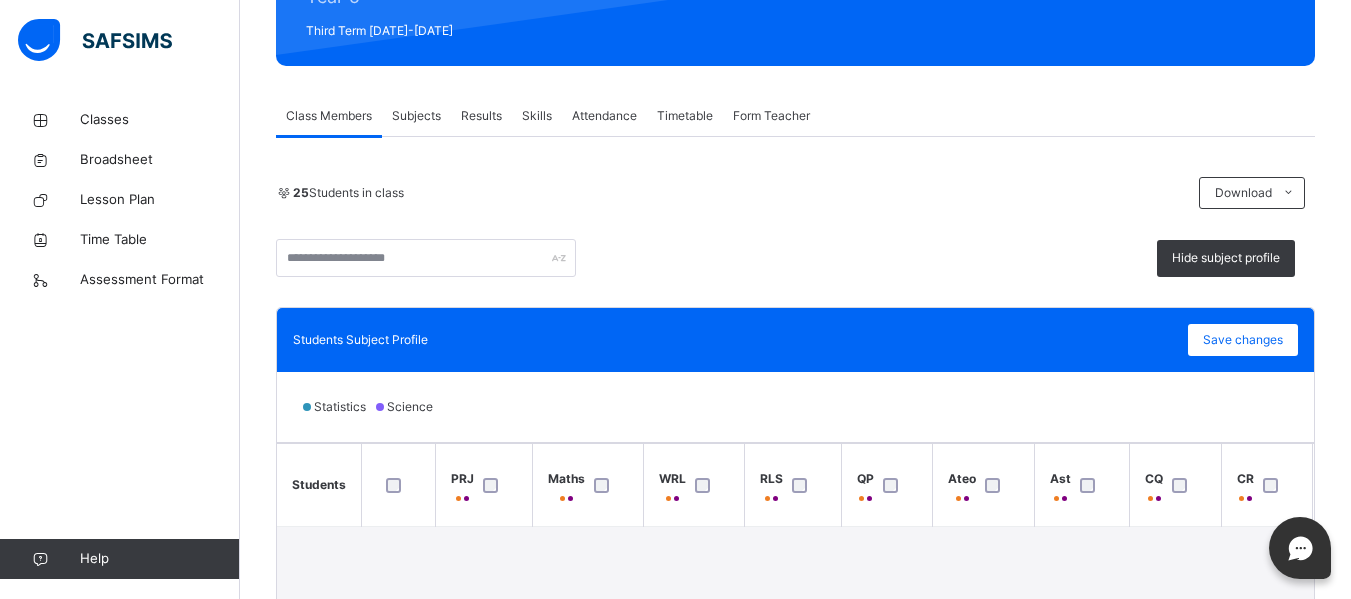 scroll, scrollTop: 240, scrollLeft: 0, axis: vertical 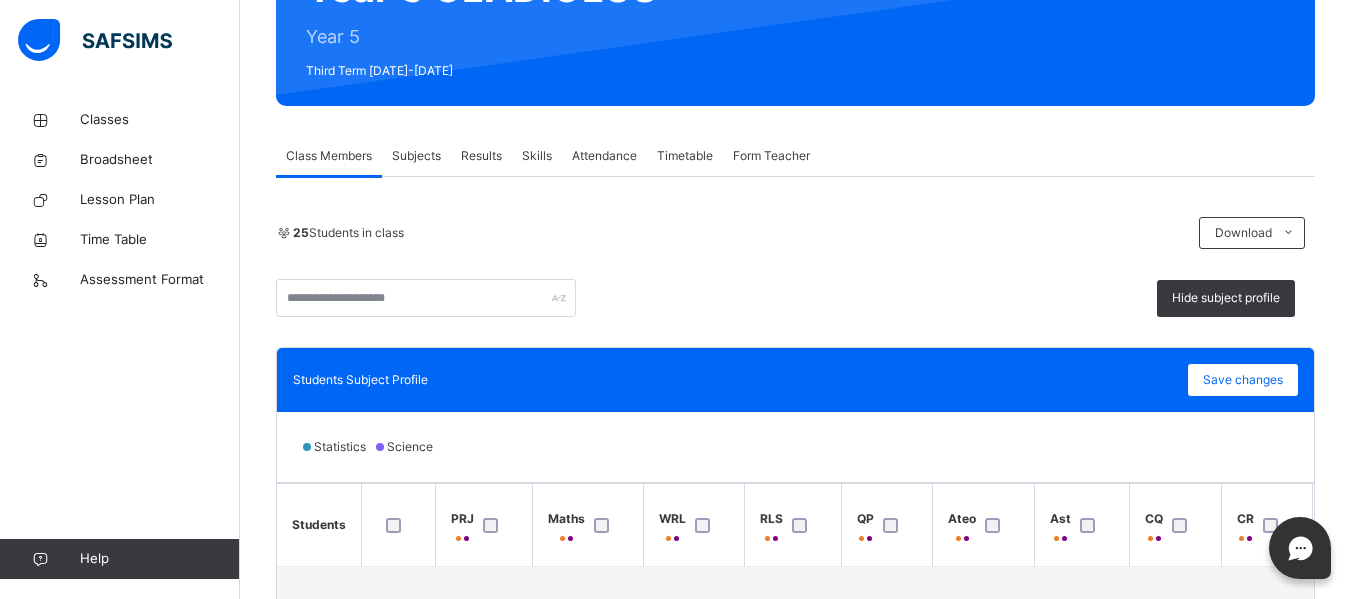 click on "25  Students in class Download Pdf Report Excel Report Hide subject profile" at bounding box center (795, 267) 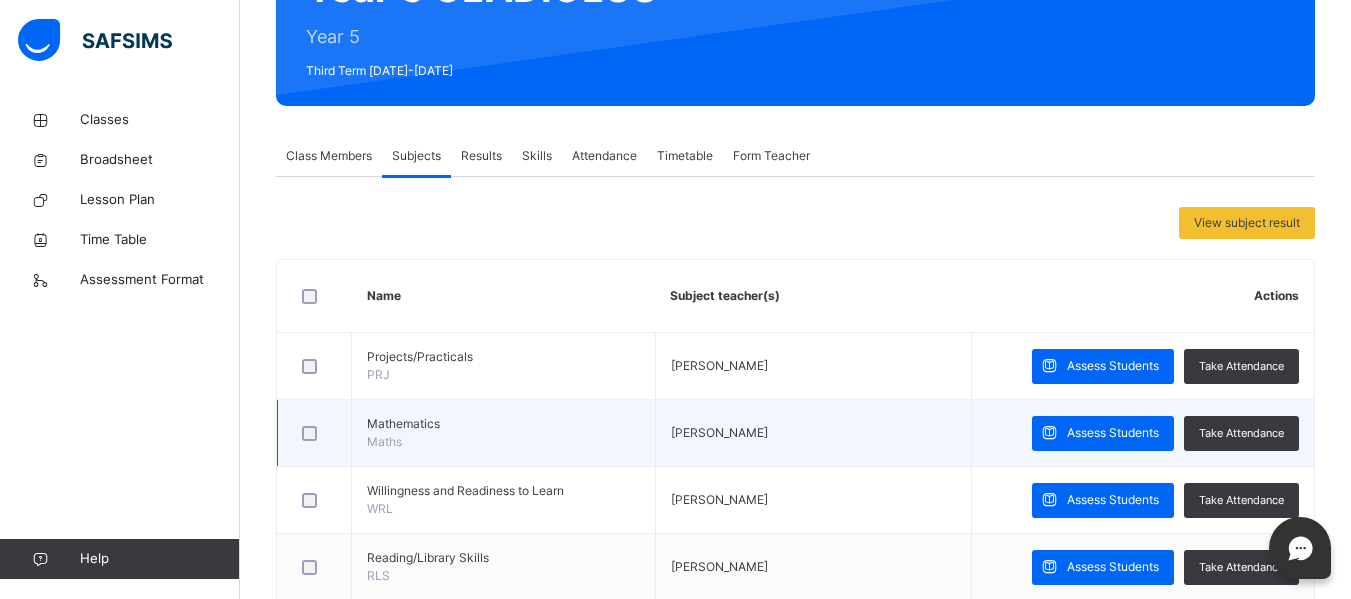 click on "Mathematics   Maths" at bounding box center [504, 433] 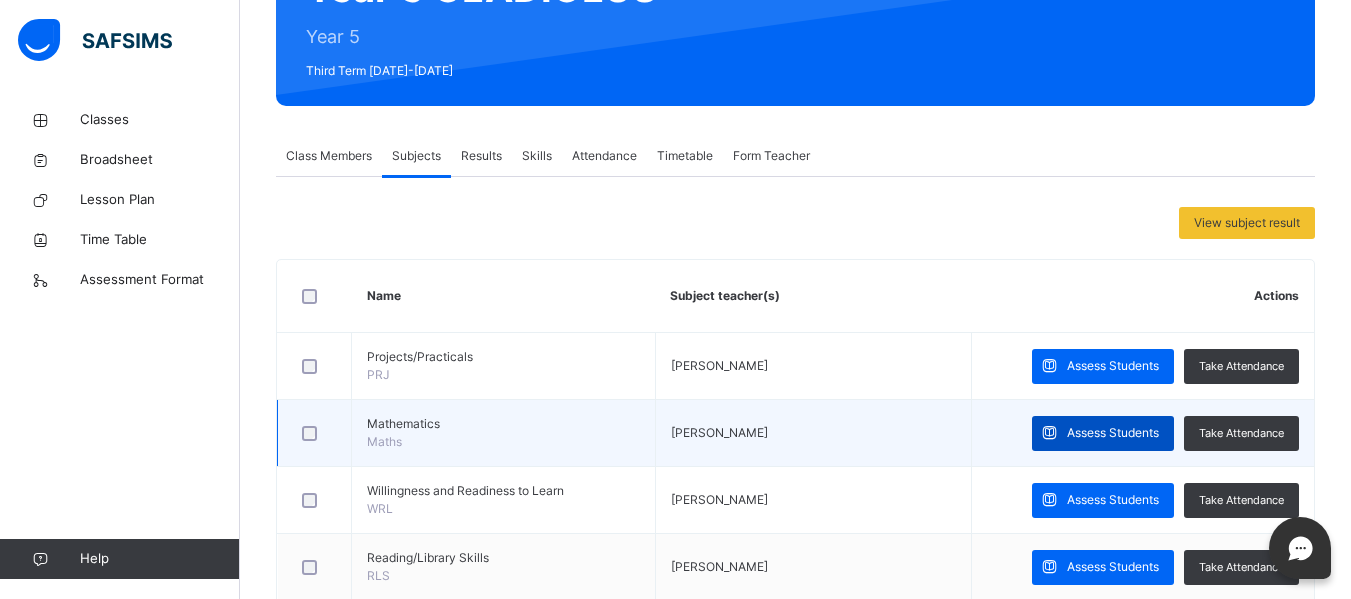click at bounding box center [1049, 433] 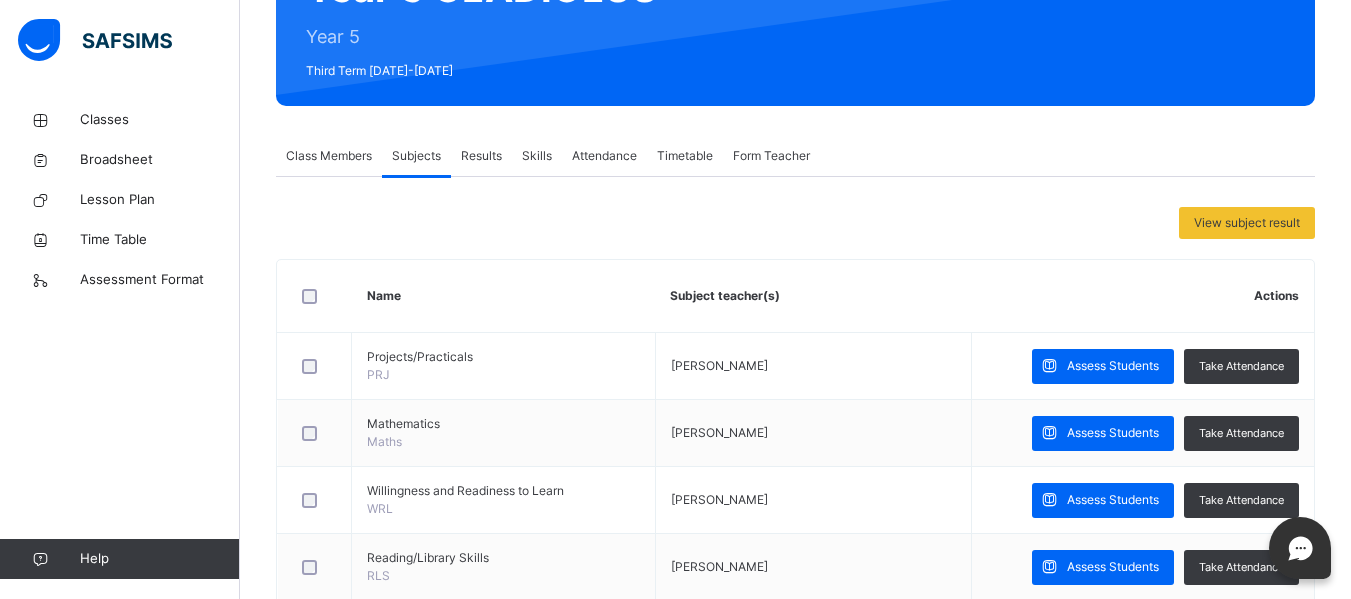 click on "‌" at bounding box center (0, 0) 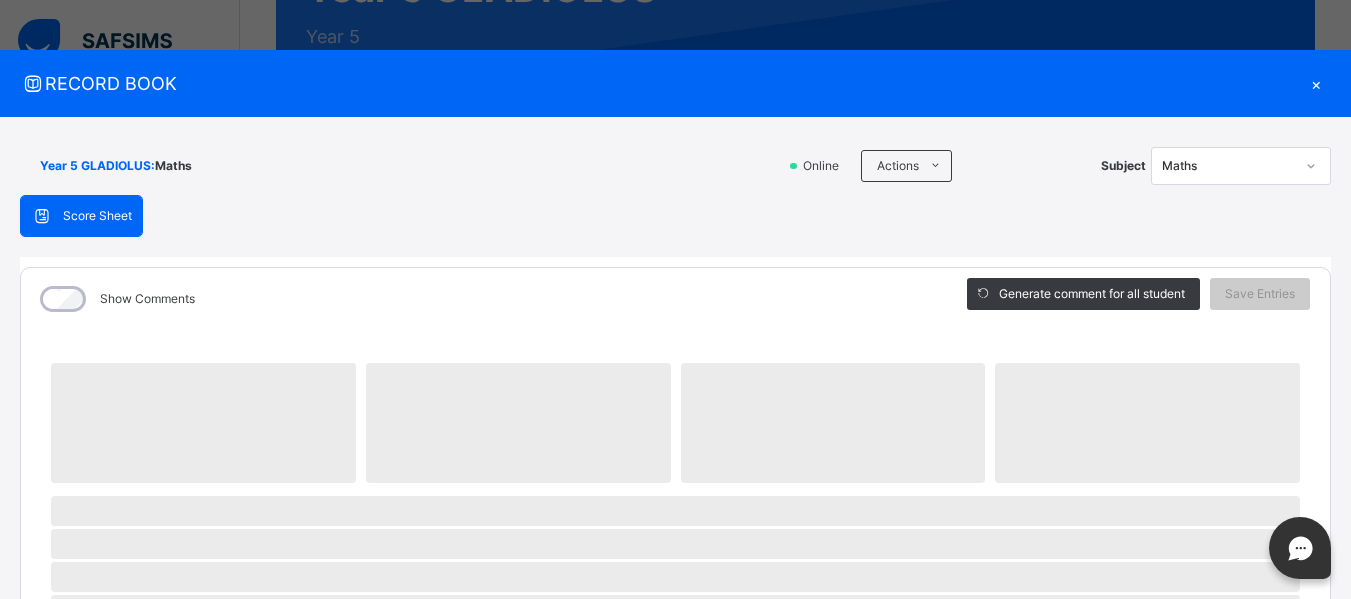 click on "‌ ‌ ‌ ‌ ‌ ‌ ‌ ‌ ‌ ‌ ‌ ‌ ‌ ‌ ‌ ‌ ‌ ‌ ‌ ‌ ‌ ‌ ‌ ‌ ‌ ‌ ‌ ‌ ‌" at bounding box center [675, 839] 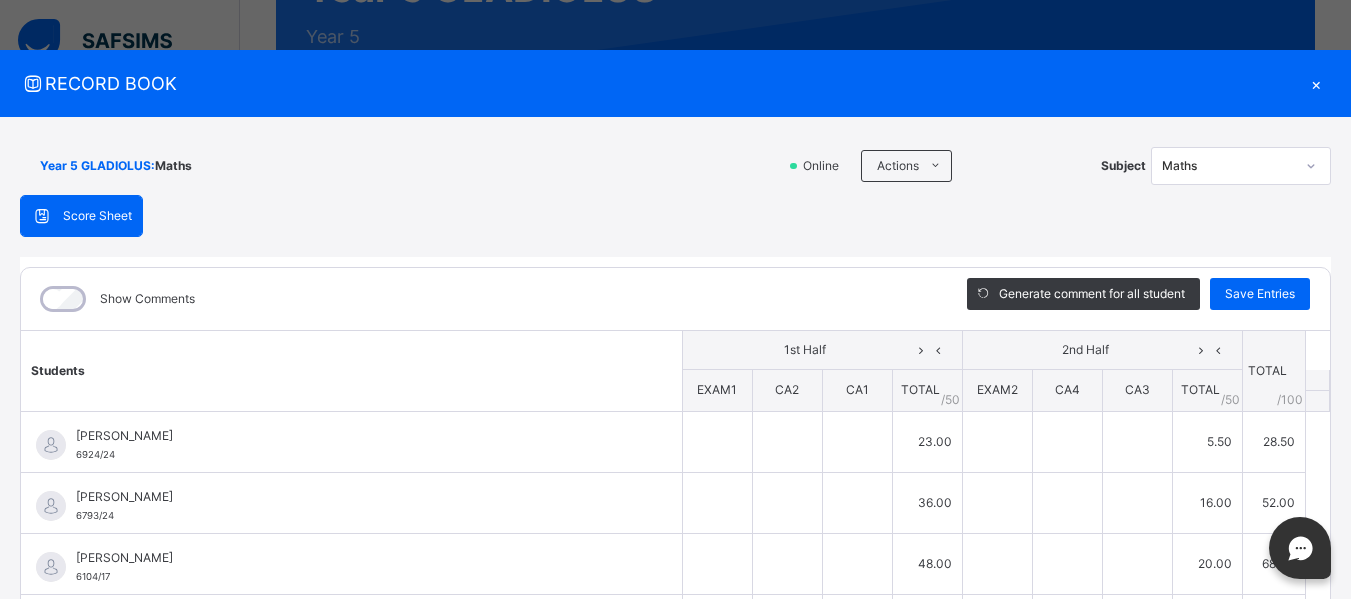 type on "**" 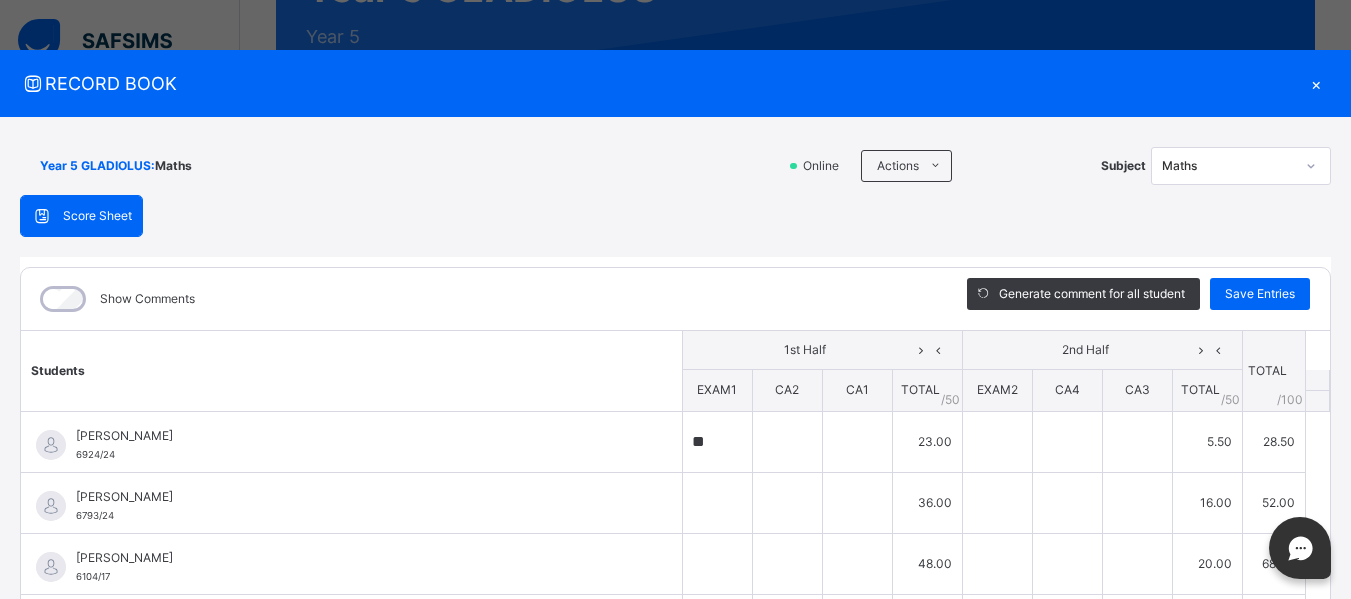 type on "**" 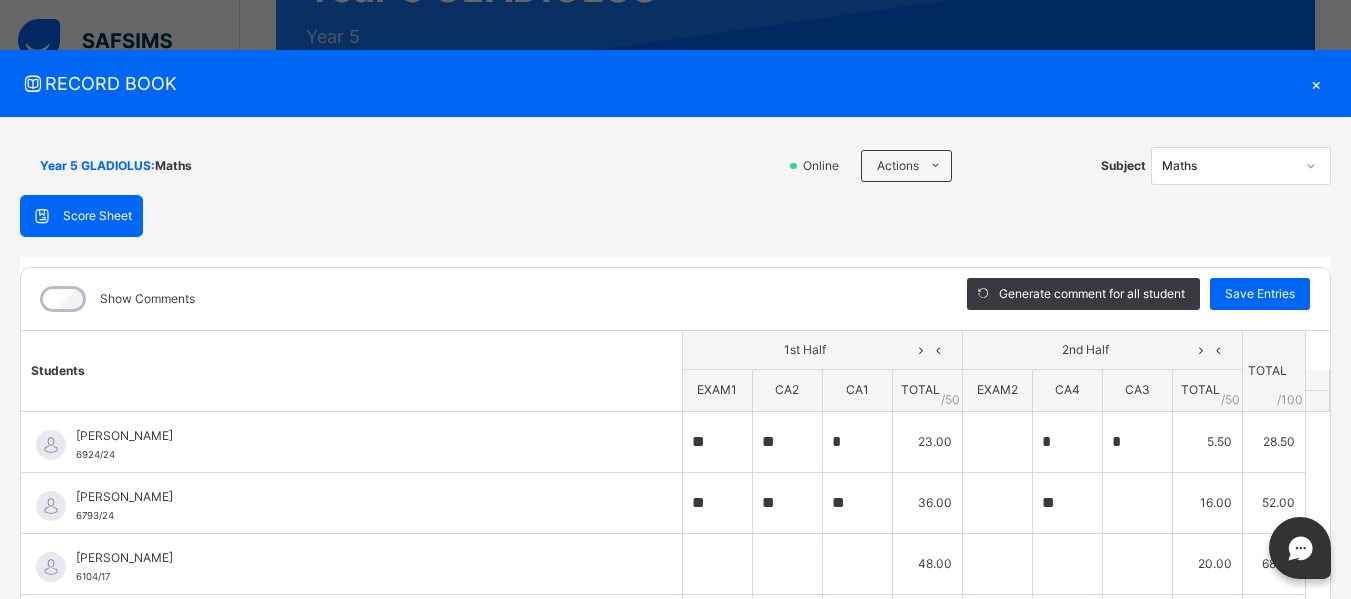 type on "**" 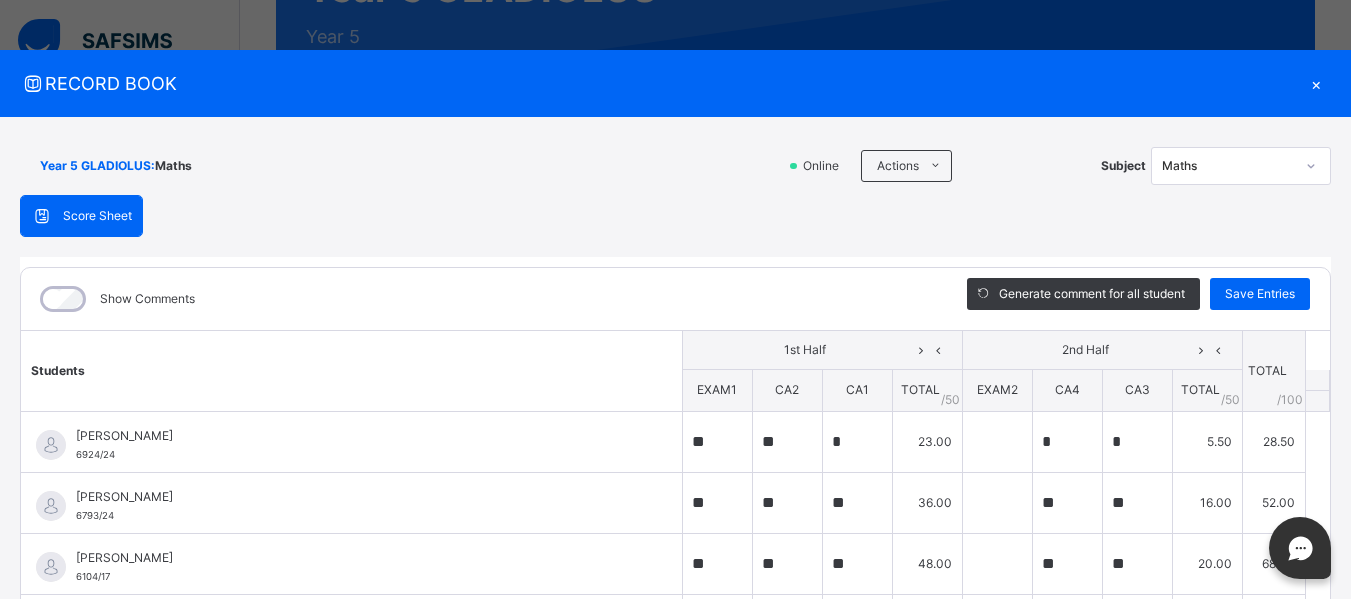 type on "**" 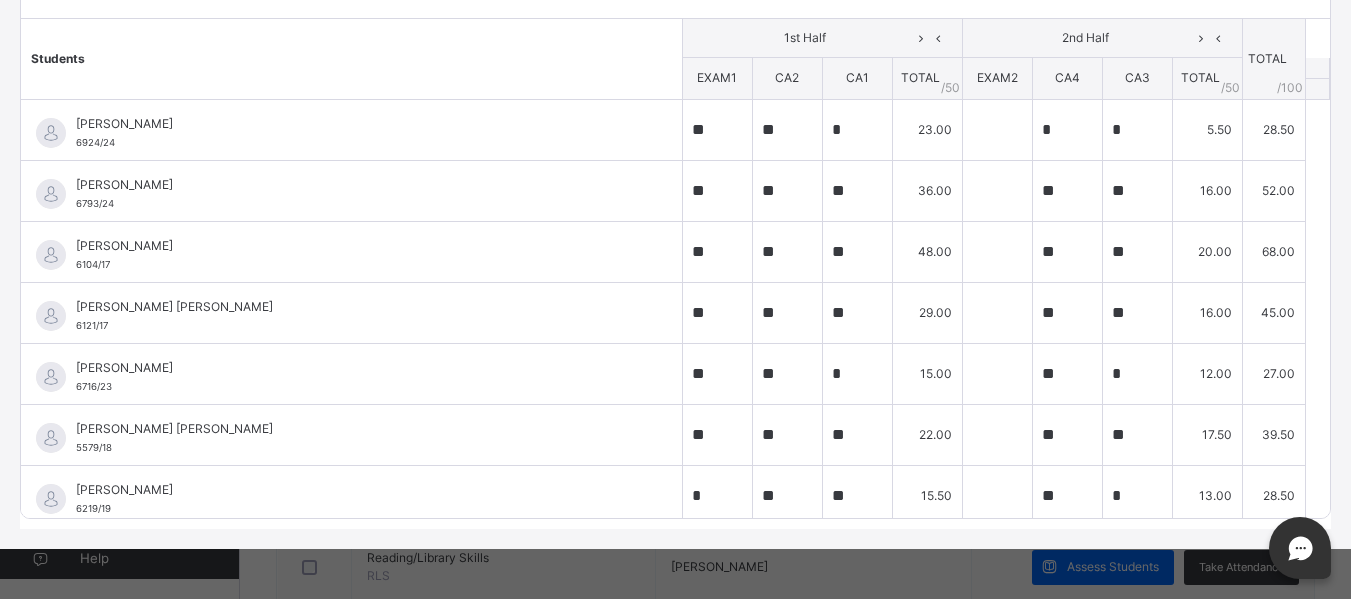 click on "Generate comment for all student   Save Entries" at bounding box center (1138, -13) 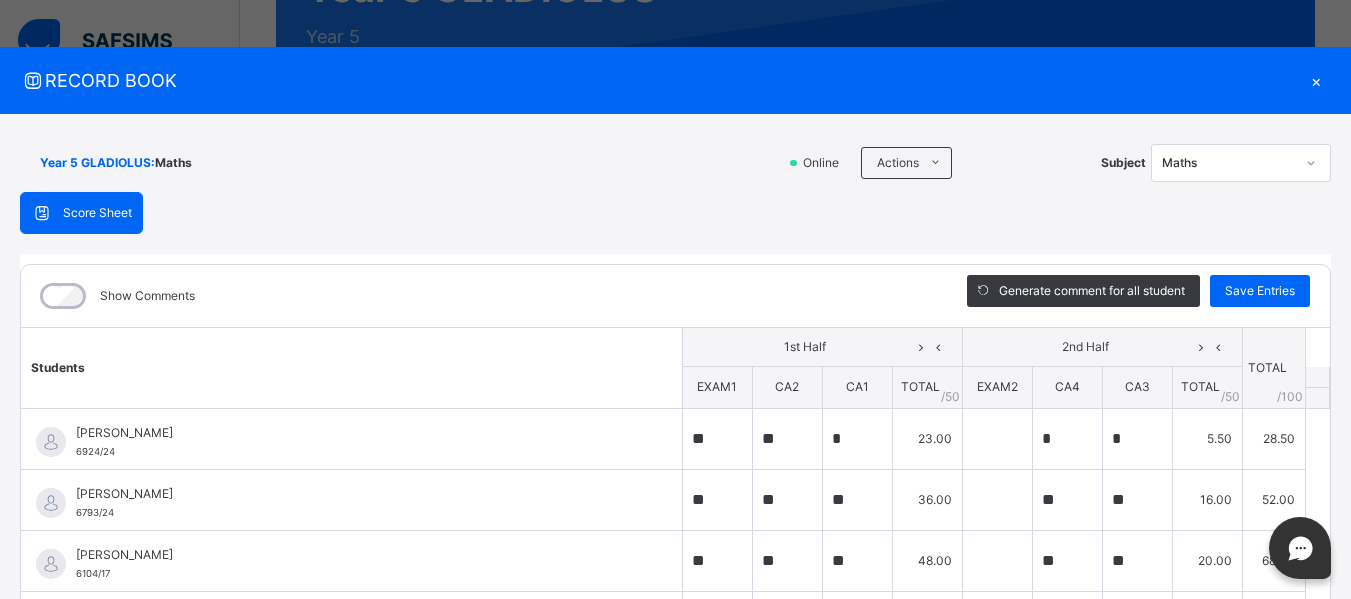 scroll, scrollTop: 0, scrollLeft: 0, axis: both 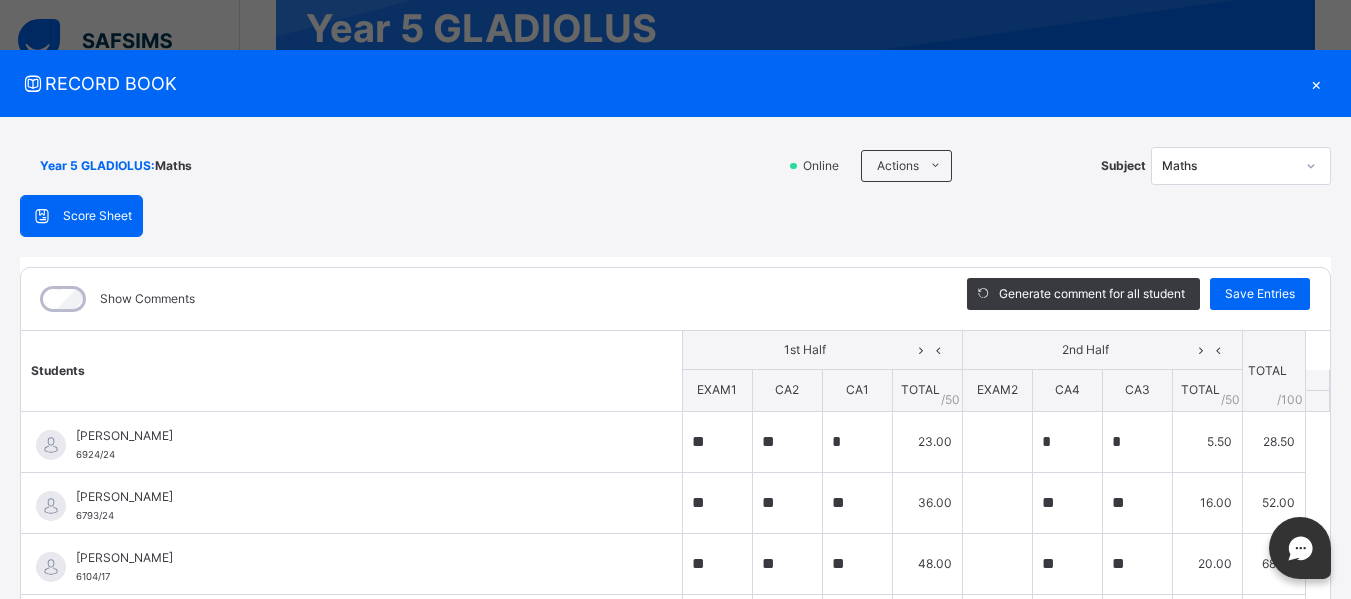 click on "×" at bounding box center (1316, 83) 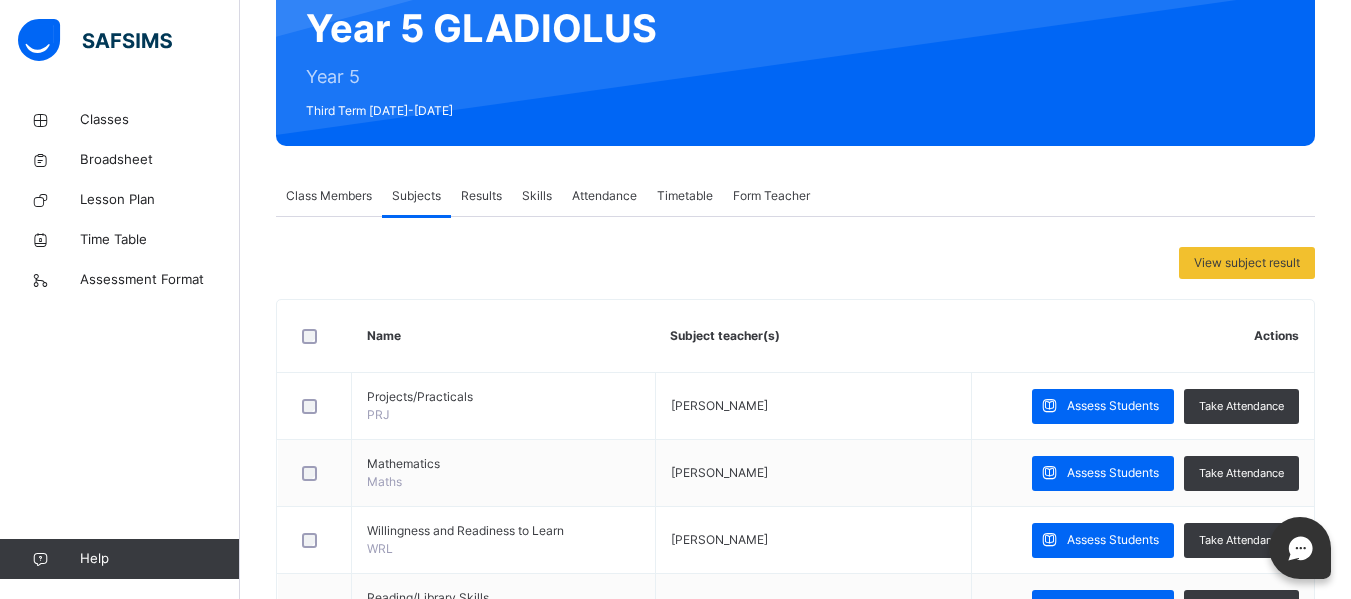 click on "View subject result Name Subject teacher(s) Actions Projects/Practicals   PRJ   [PERSON_NAME]  Assess Students Take Attendance Mathematics   Maths   [PERSON_NAME]  Assess Students Take Attendance Willingness and Readiness to Learn   WRL   [PERSON_NAME]  Assess Students Take Attendance Reading/Library Skills   RLS   [PERSON_NAME]  Assess Students Take Attendance Quiz Participation   QP   [PERSON_NAME]  Assess Students Take Attendance Ability To Express Oneself   [PERSON_NAME] , [PERSON_NAME]  Assess Students Take Attendance Assessment Tests   Ast   [PERSON_NAME]  Assess Students Take Attendance Constructive Questions/Answers   CQ   [PERSON_NAME]  Assess Students Take Attendance Constructed Responses   CR   [PERSON_NAME]  Assess Students Take Attendance General Behaviour   [DEMOGRAPHIC_DATA]   [PERSON_NAME]  Assess Students Take Attendance Mental Drill   MD   [PERSON_NAME]  Assess Students Take Attendance Physical Activity, Music & [PERSON_NAME]   [PERSON_NAME]  Assess Students Take Attendance English Language   Eng   [PERSON_NAME]" at bounding box center [795, 1400] 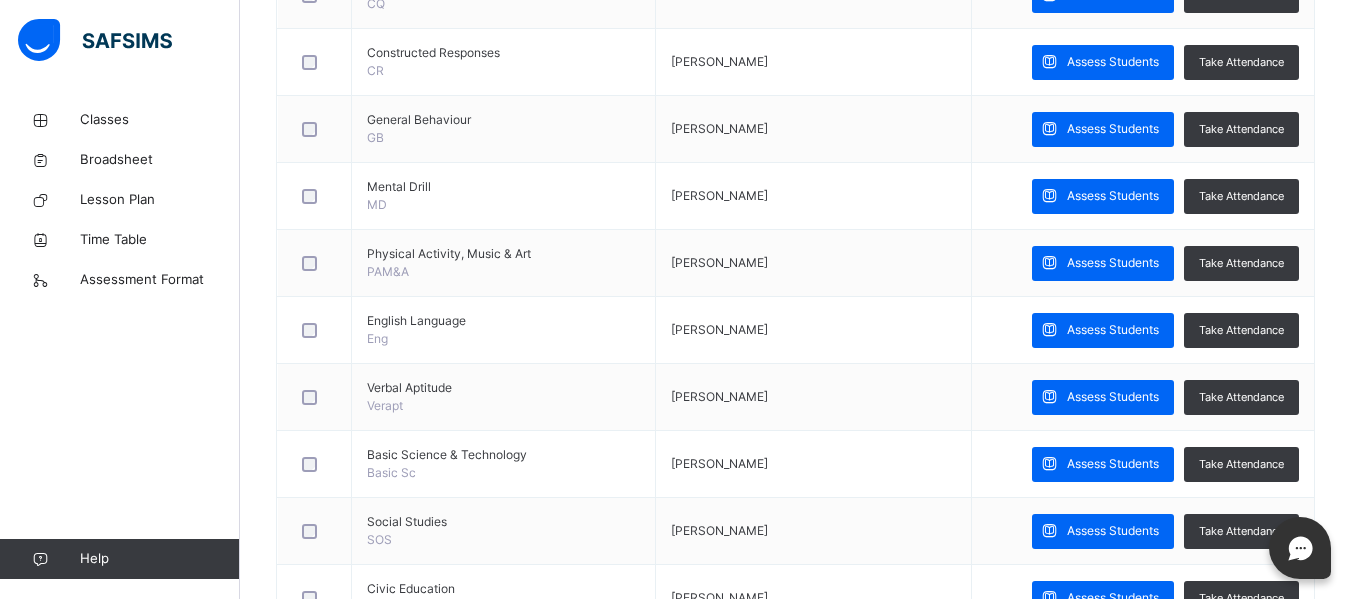scroll, scrollTop: 1120, scrollLeft: 0, axis: vertical 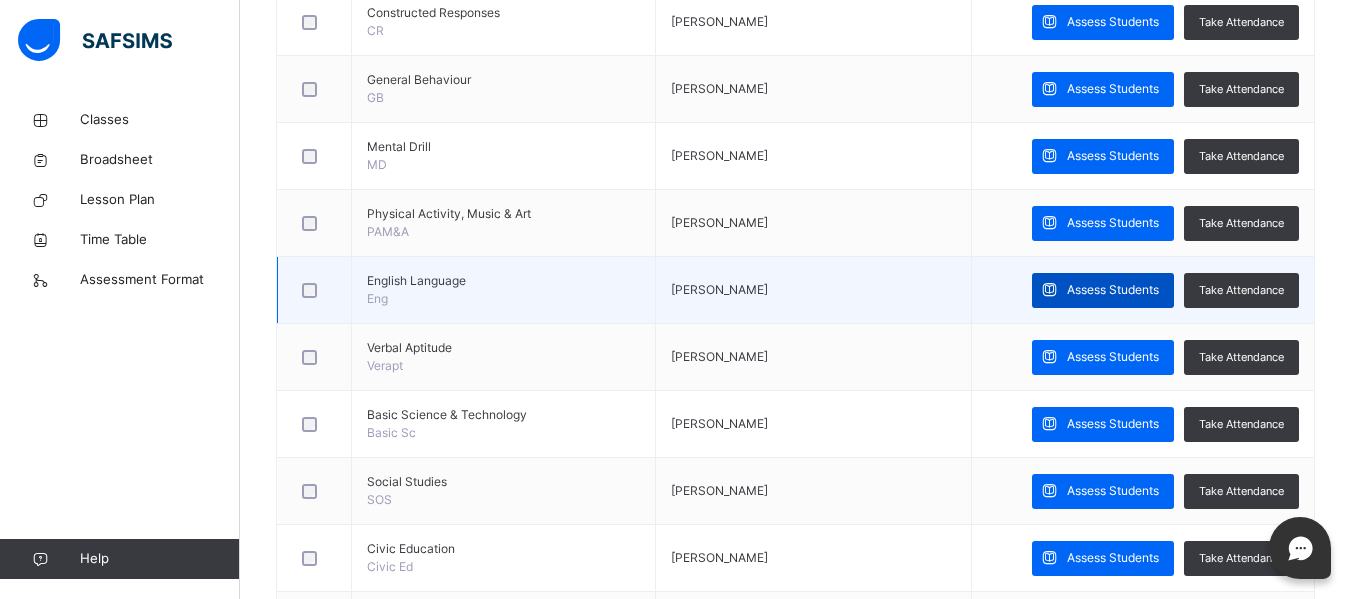 click on "Assess Students" at bounding box center [1113, 290] 